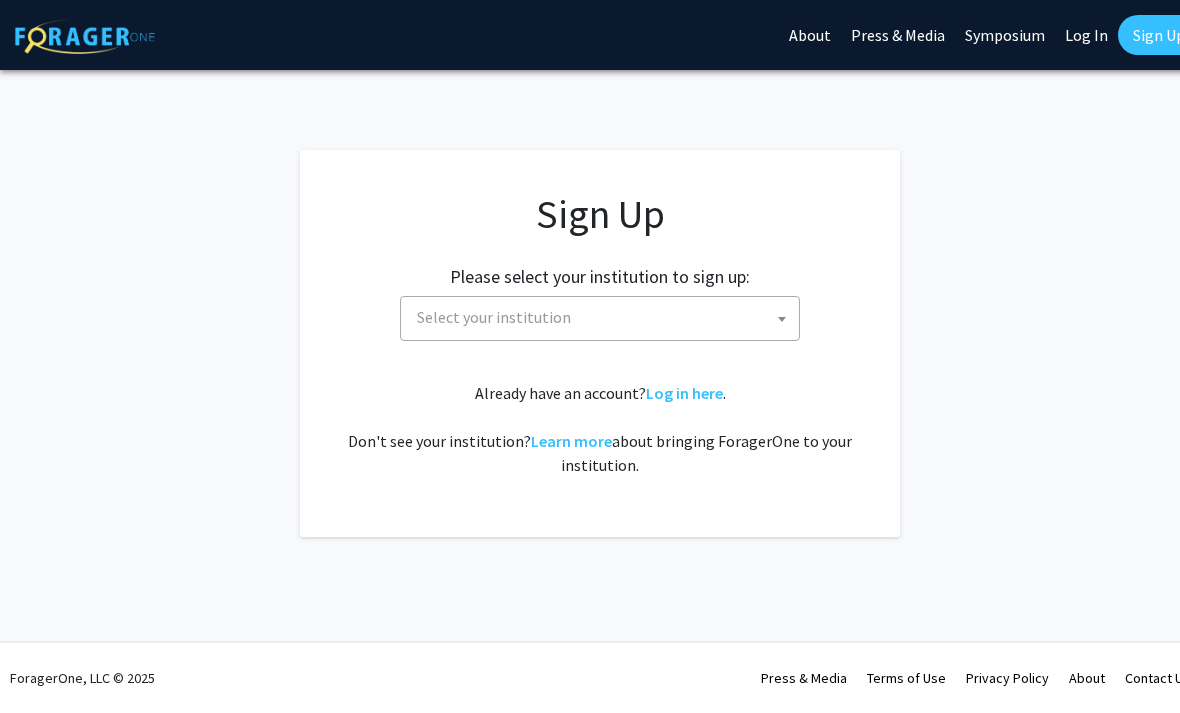 scroll, scrollTop: 0, scrollLeft: 0, axis: both 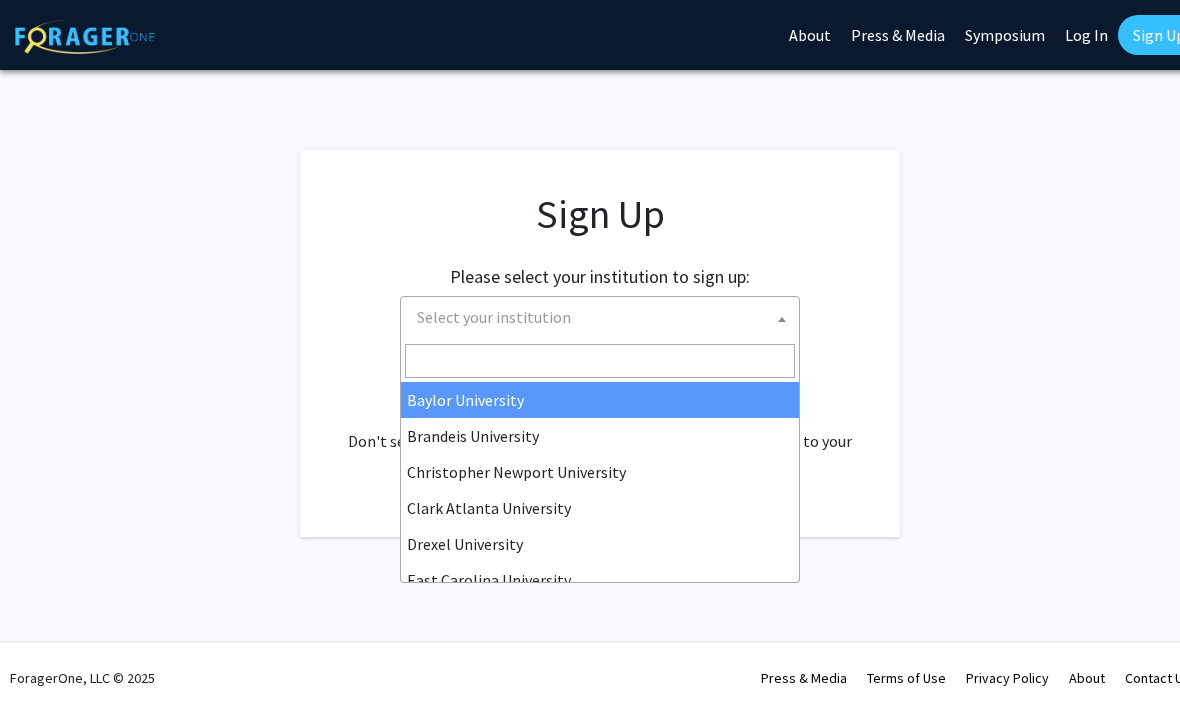 click at bounding box center (600, 361) 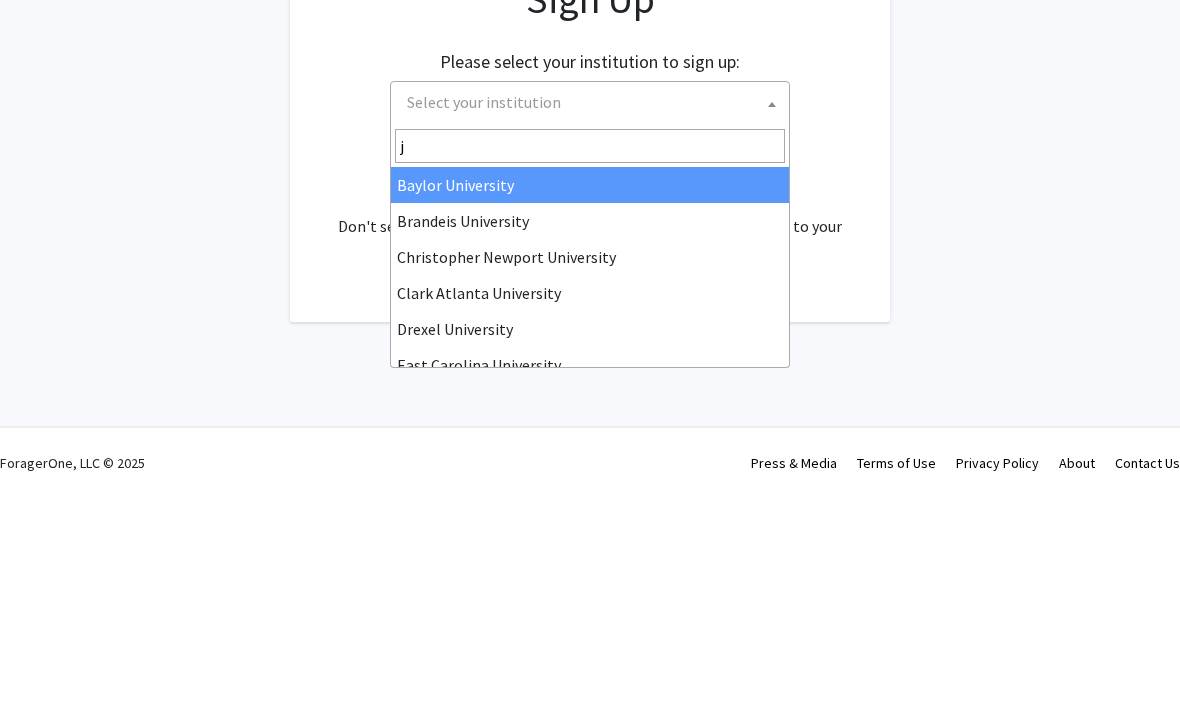 type on "jo" 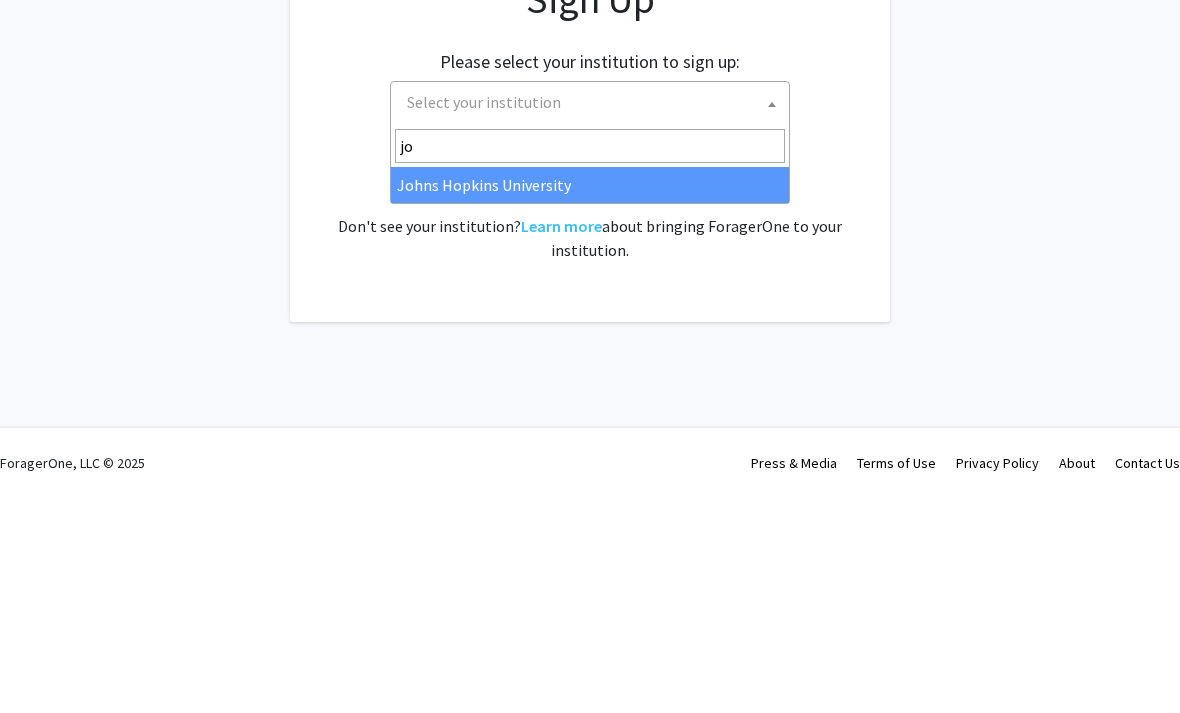 select on "1" 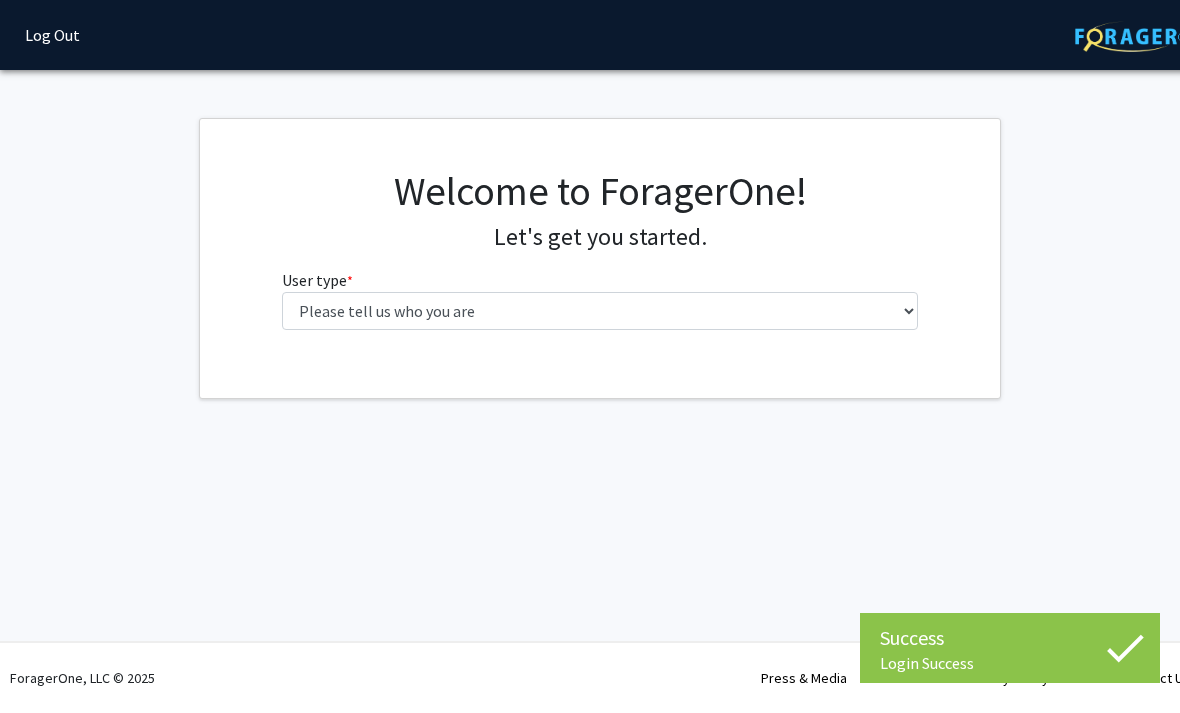 scroll, scrollTop: 0, scrollLeft: 0, axis: both 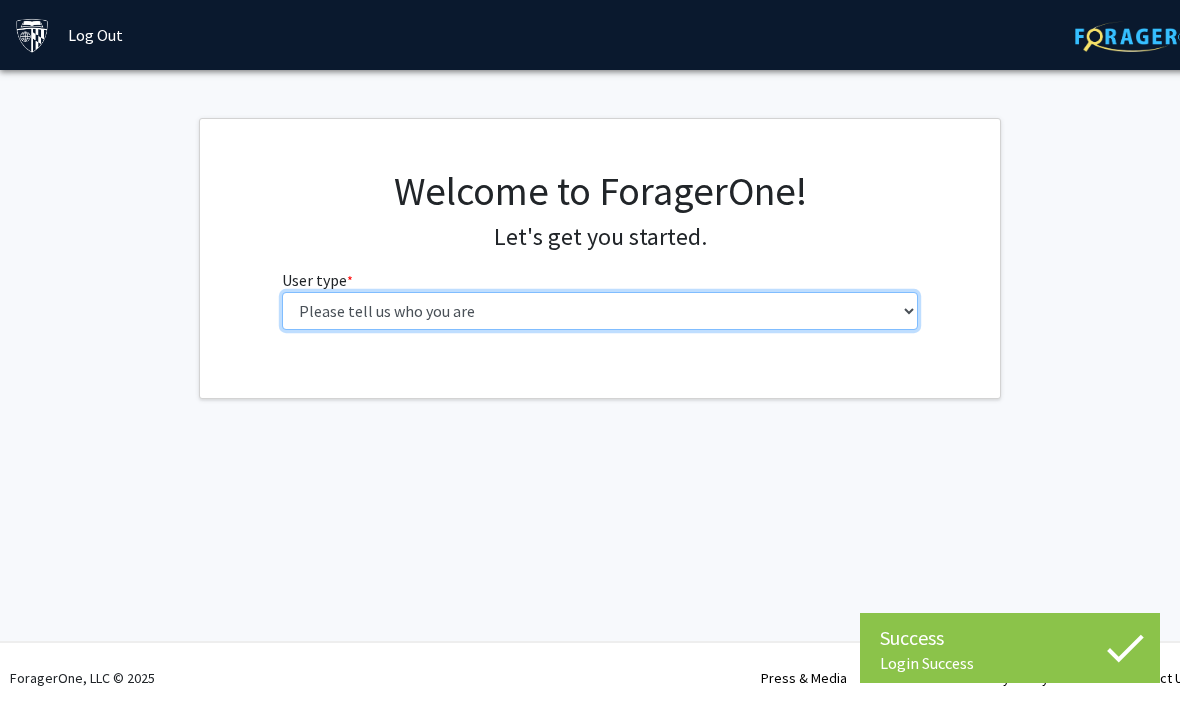 click on "Please tell us who you are  Undergraduate Student   Master's Student   Doctoral Candidate (PhD, MD, DMD, PharmD, etc.)   Postdoctoral Researcher / Research Staff / Medical Resident / Medical Fellow   Faculty   Administrative Staff" at bounding box center [600, 311] 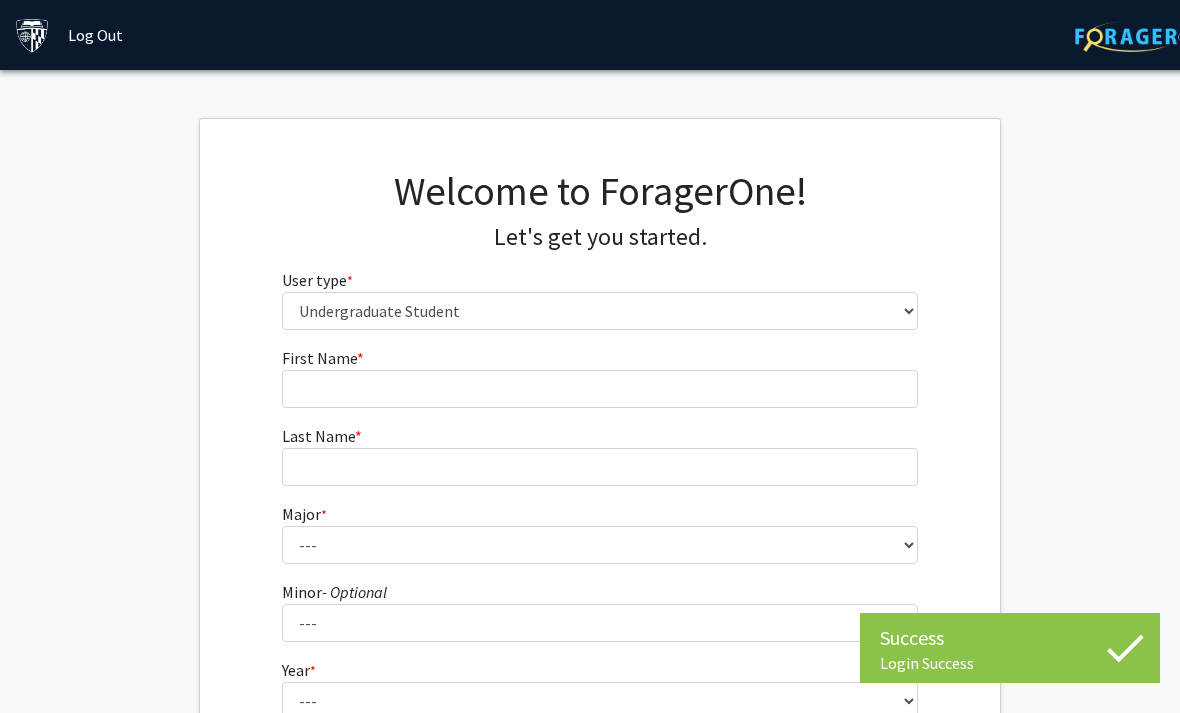 click on "First Name * required" at bounding box center [600, 377] 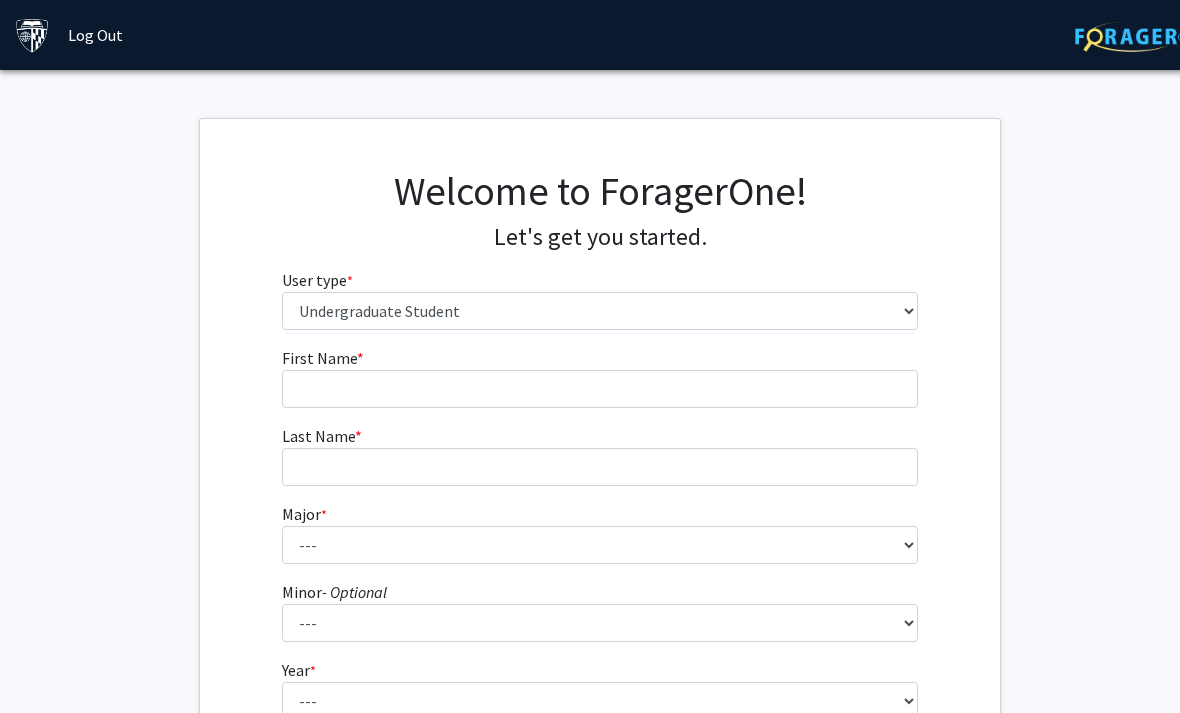 click on "First Name * required" at bounding box center (600, 377) 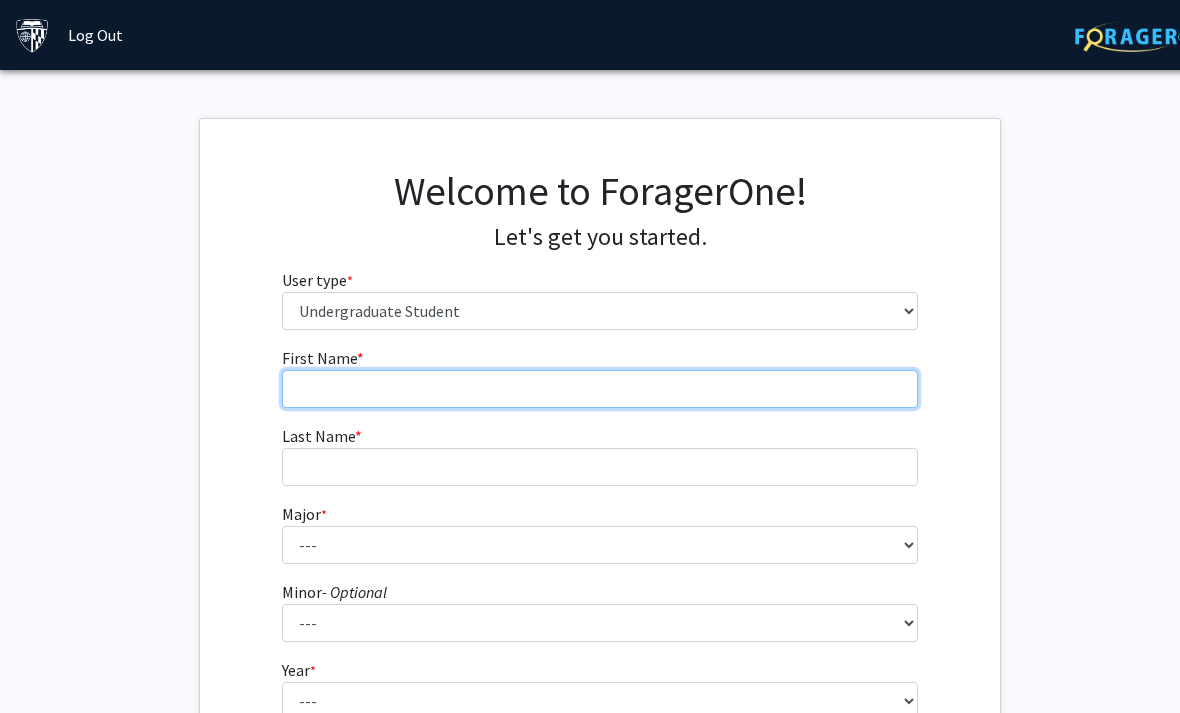 click on "First Name * required" at bounding box center [600, 389] 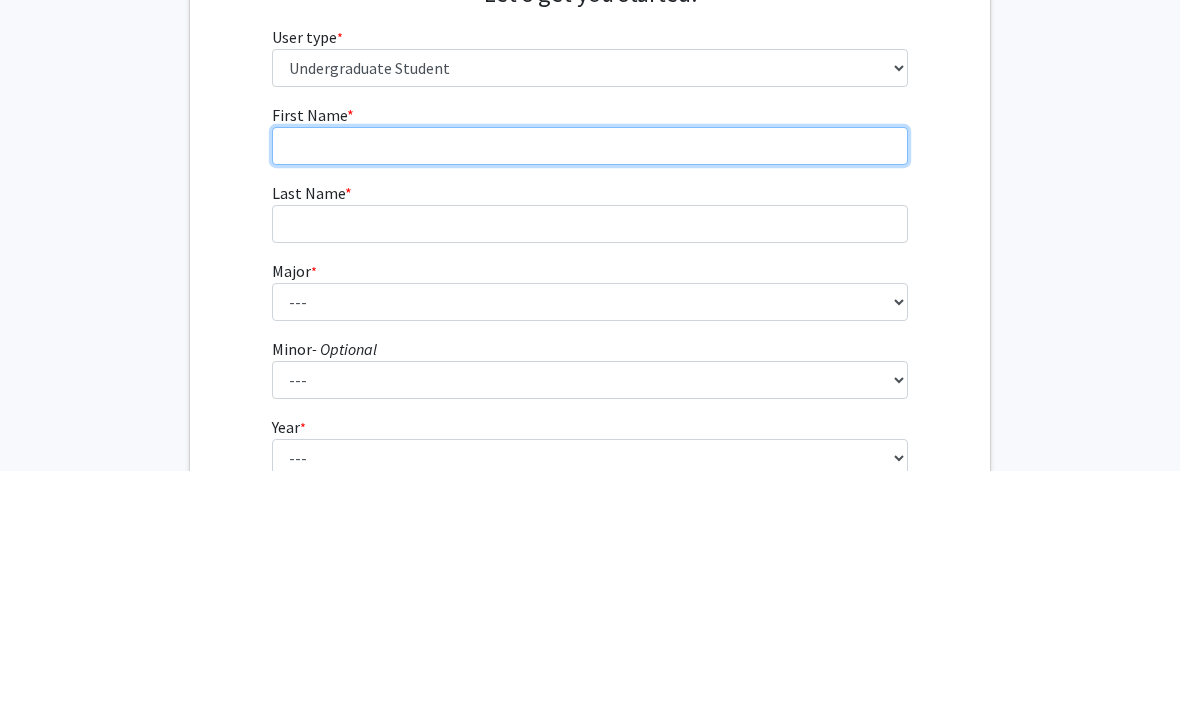 type on "[FIRST]" 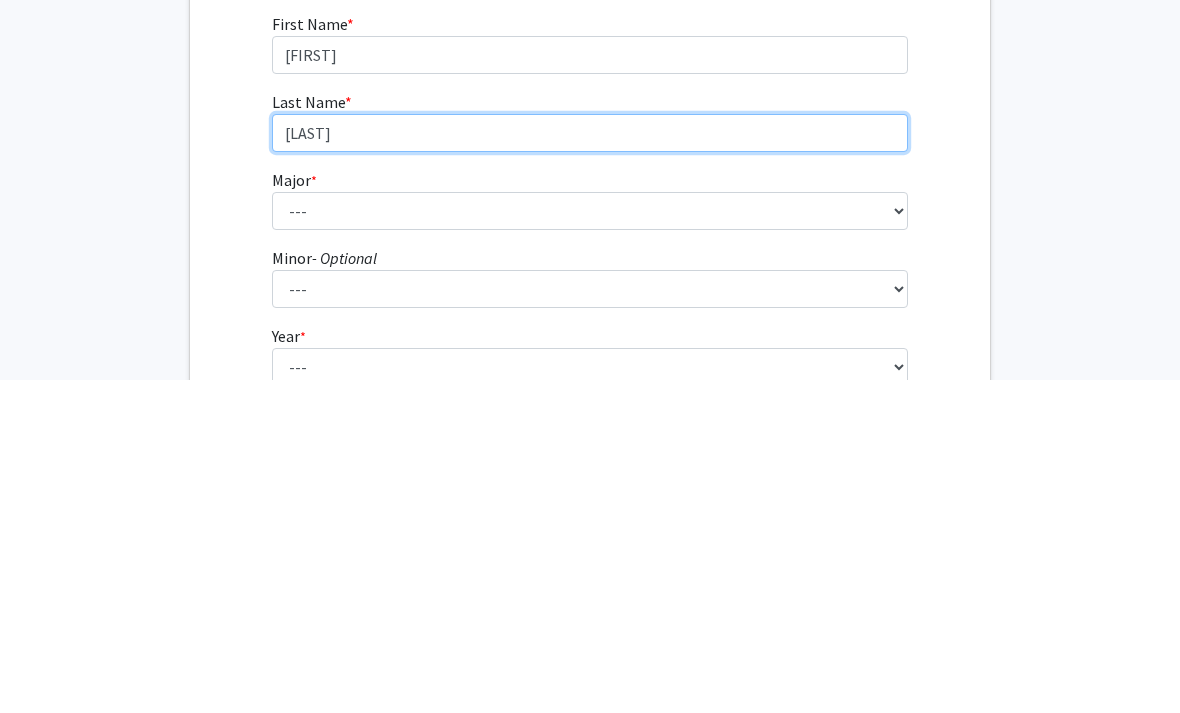 type on "[LAST]" 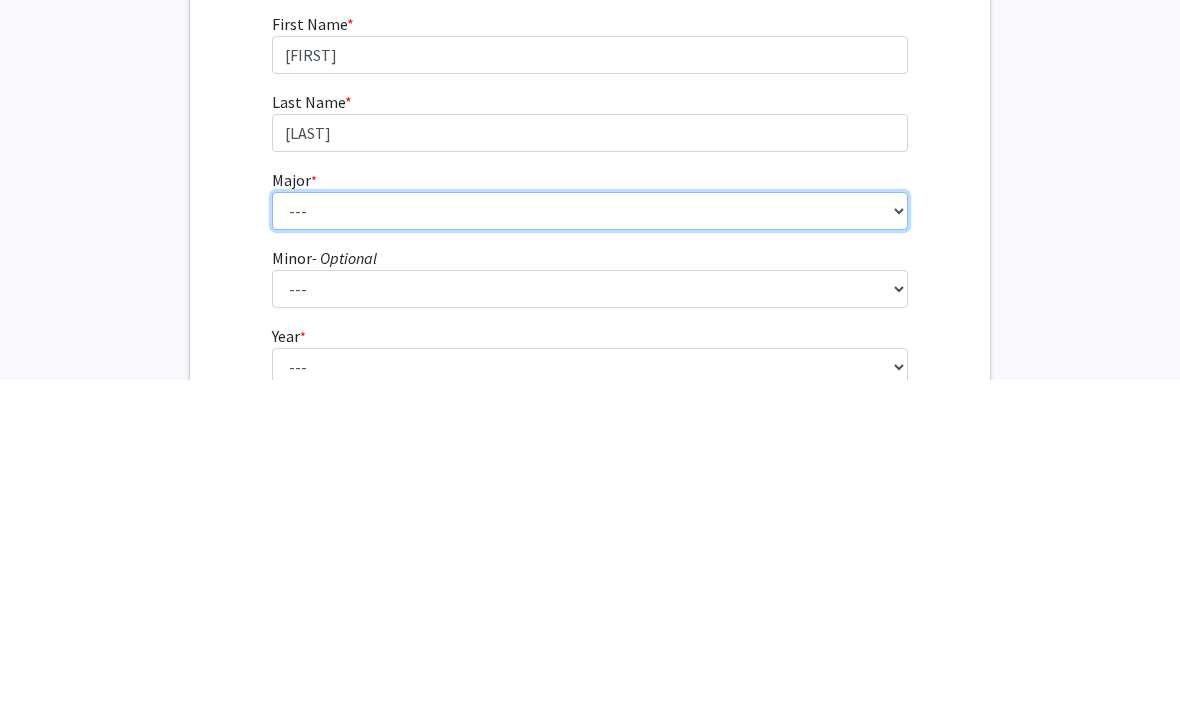 click on "---  Africana Studies   Anthropology   Applied Mathematics & Statistics   Archaeology   Behavioral Biology   Biology   Biomedical Engineering   Biophysics   Chemical & Biomolecular Engineering   Chemistry   Civil Engineering   Classics   Cognitive Science   Computer Engineering   Computer Science   Earth & Planetary Sciences   East Asian Studies   Economics   Electrical Engineering   Engineering Mechanics   English   Environmental Engineering   Environmental Science   Film & Media Studies   French   General Engineering   Geography   German   Global Environmental Change & Sustainability   History   History of Art   History of Science & Technology   Interdisciplinary Studies   International Studies   Italian   Latin American Studies   Materials Science & Engineering   Mathematics   Mechanical Engineering   Medicine, Science & the Humanities   Molecular & Cellular Biology   Music   Natural Sciences   Near Eastern Studies   Neuroscience   Philosophy   Physics   Political Science   Psychology   Romance Languages" at bounding box center (590, 545) 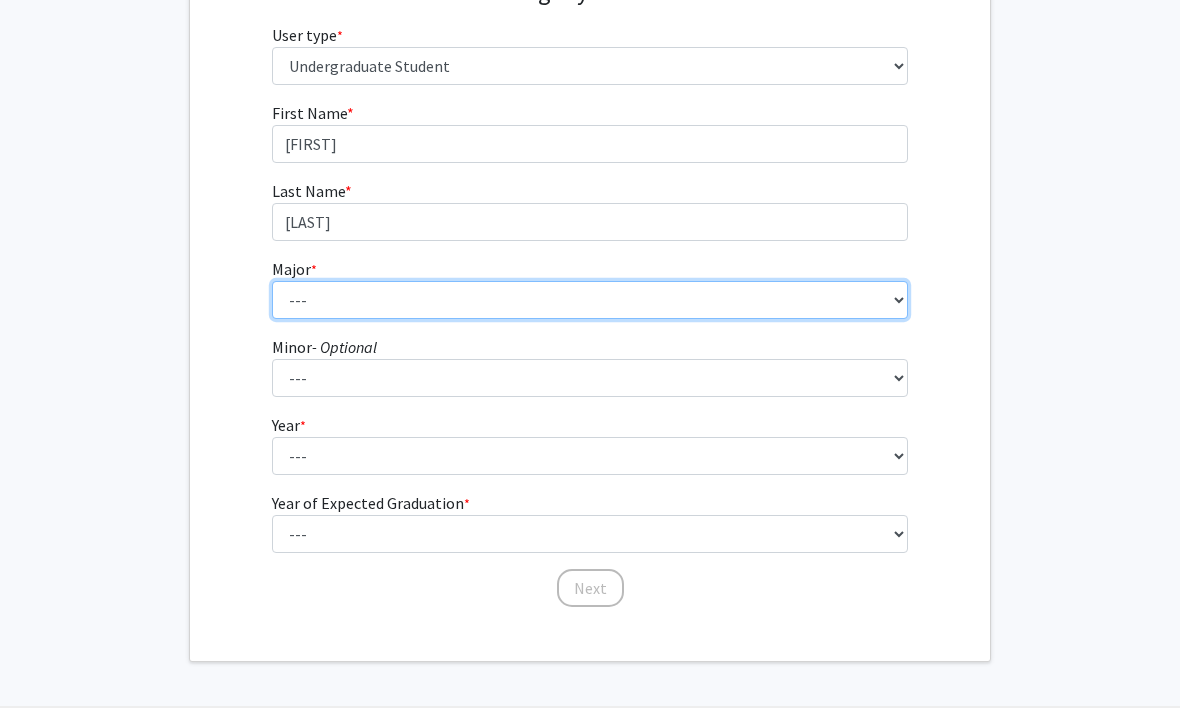 select on "45: 58" 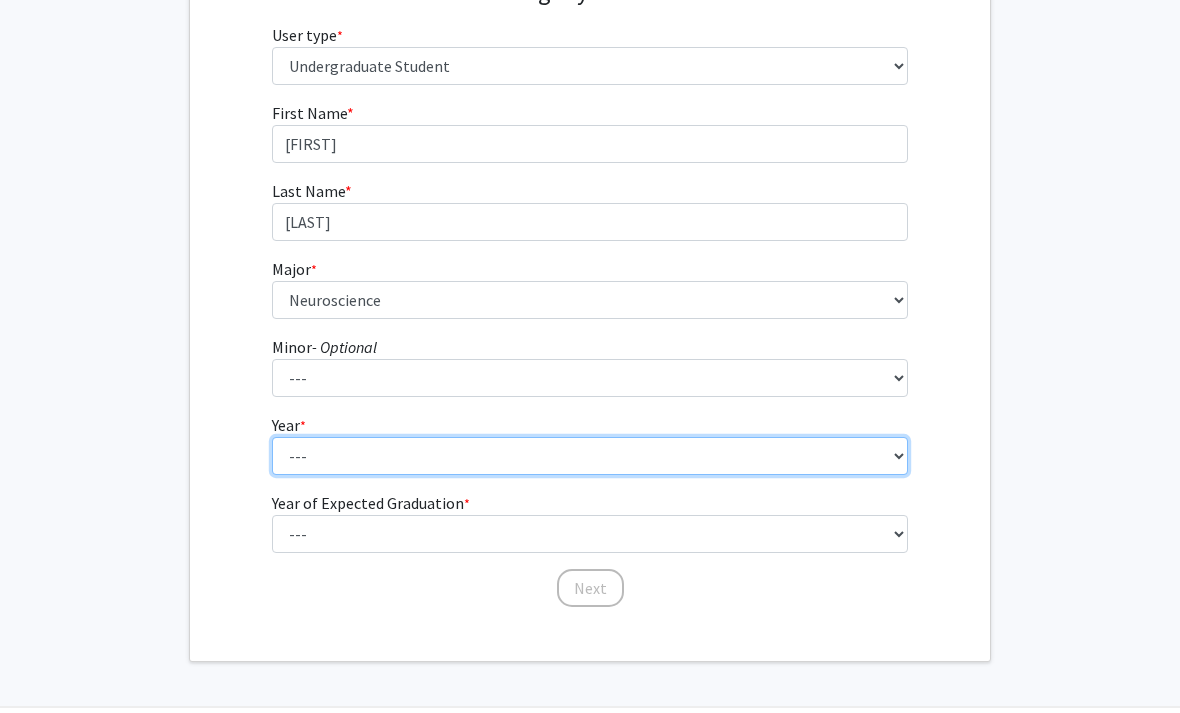 click on "---  First-year   Sophomore   Junior   Senior   Postbaccalaureate Certificate" at bounding box center (590, 456) 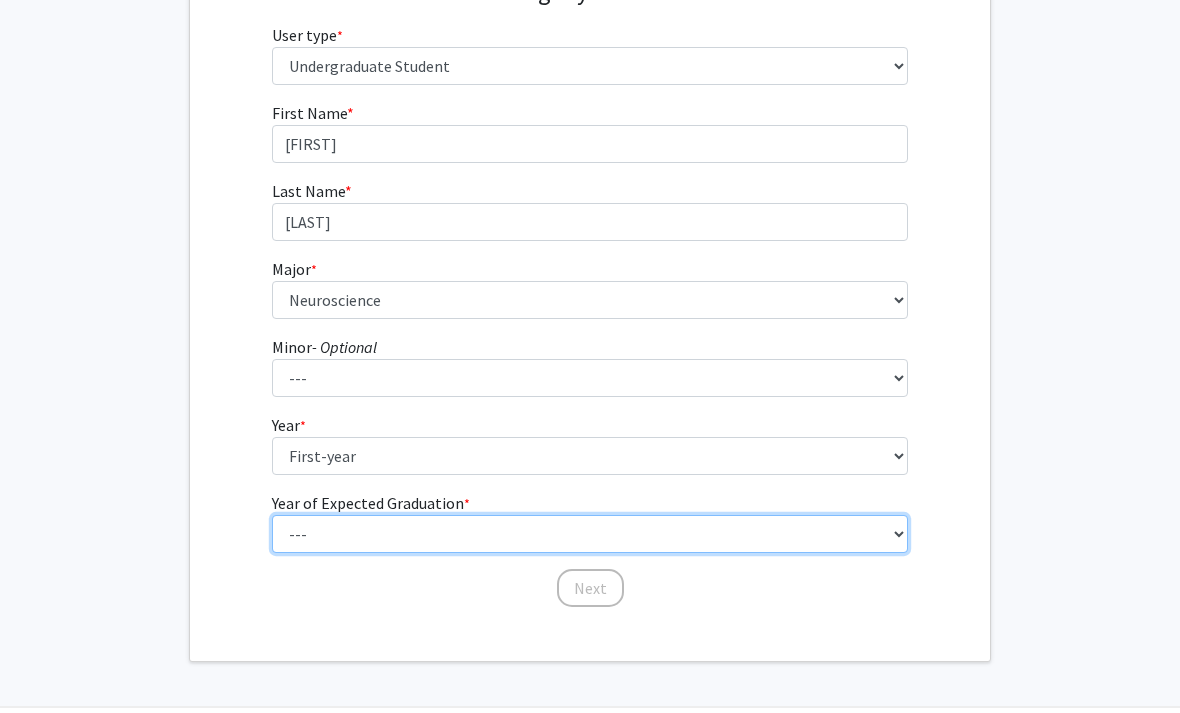 click on "---  2025   2026   2027   2028   2029   2030   2031   2032   2033   2034" at bounding box center (590, 534) 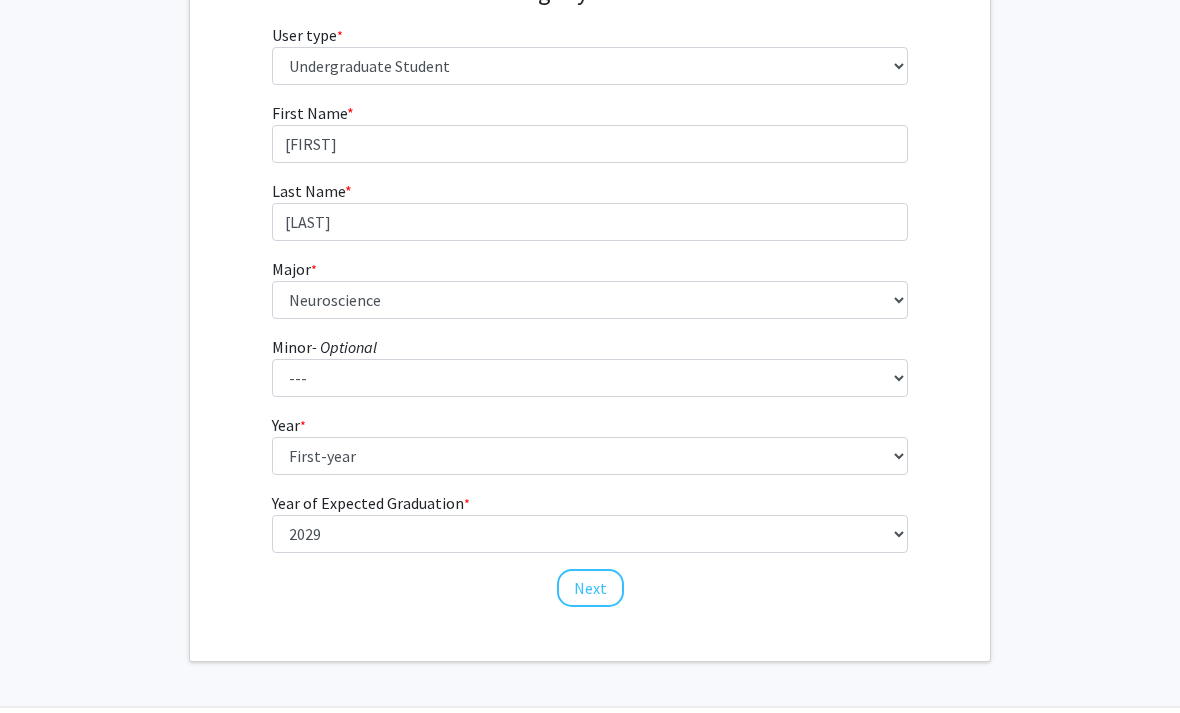 click on "Next" 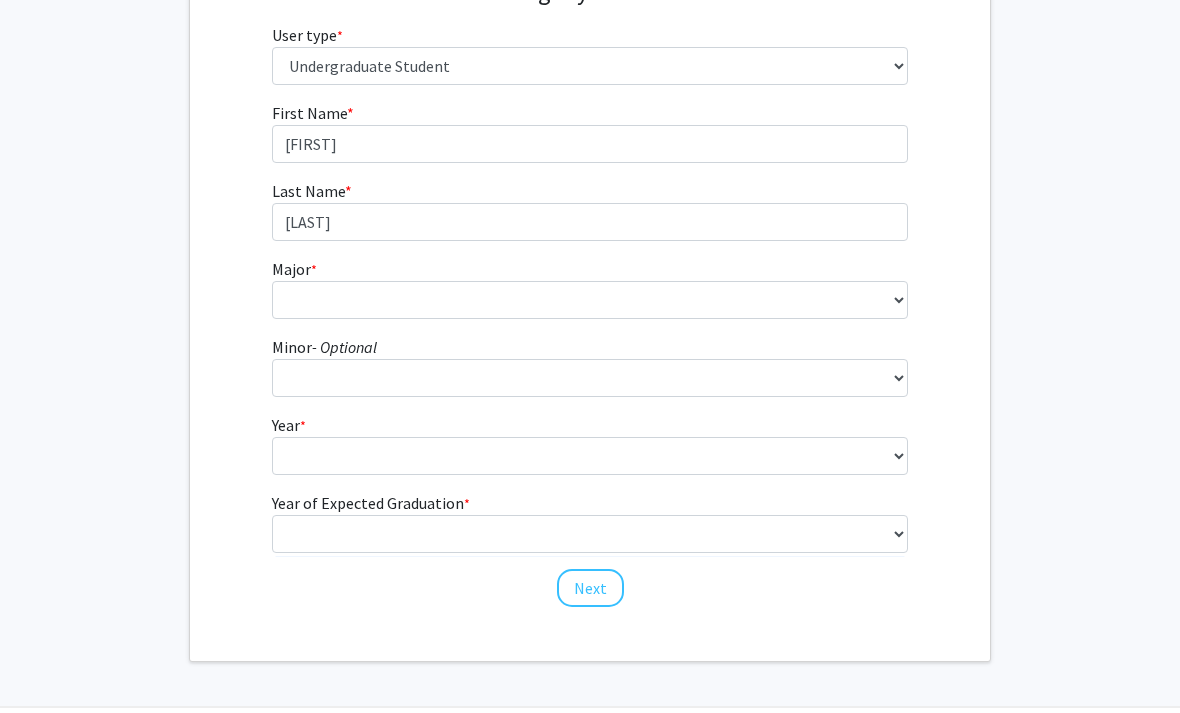 scroll, scrollTop: 0, scrollLeft: 10, axis: horizontal 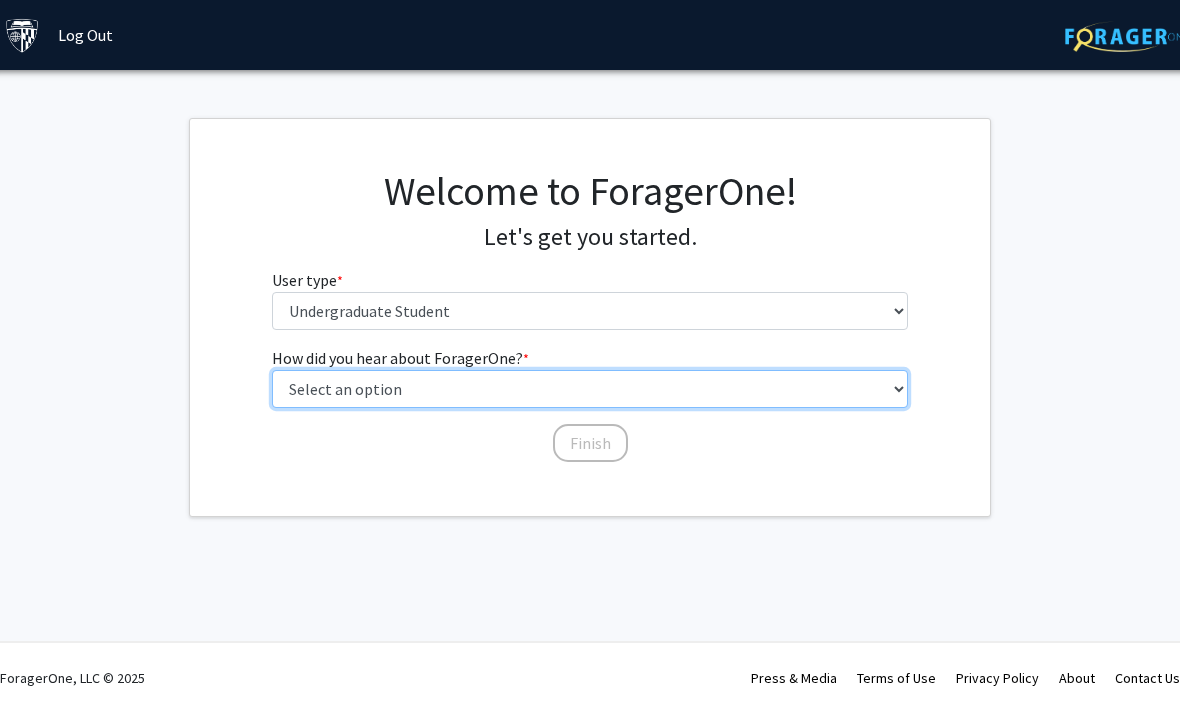 click on "Select an option  Peer/student recommendation   Faculty/staff recommendation   University website   University email or newsletter   Other" at bounding box center [590, 389] 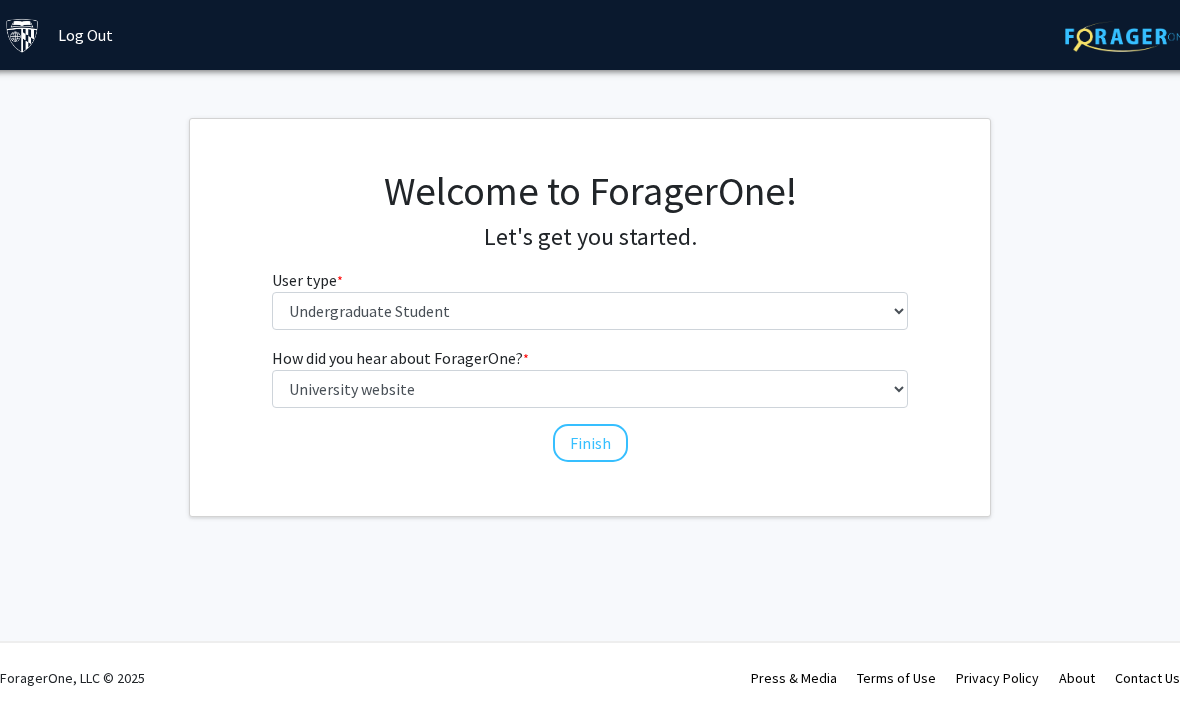 click on "Finish" 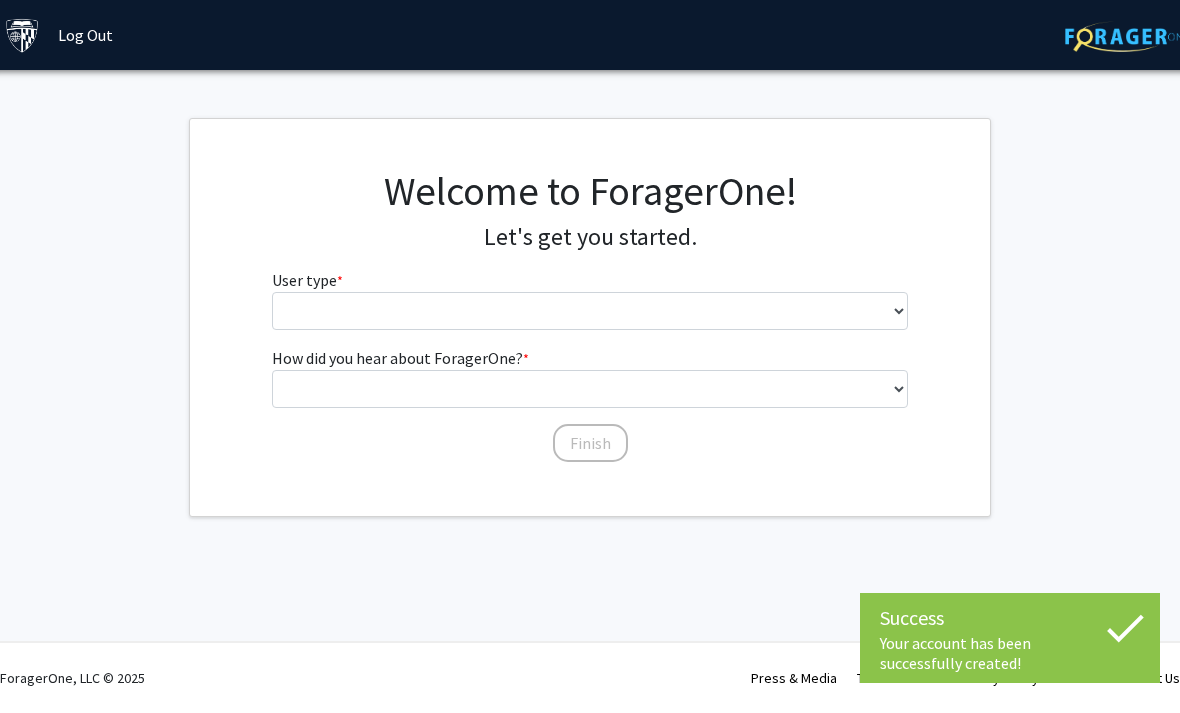 scroll, scrollTop: 0, scrollLeft: 0, axis: both 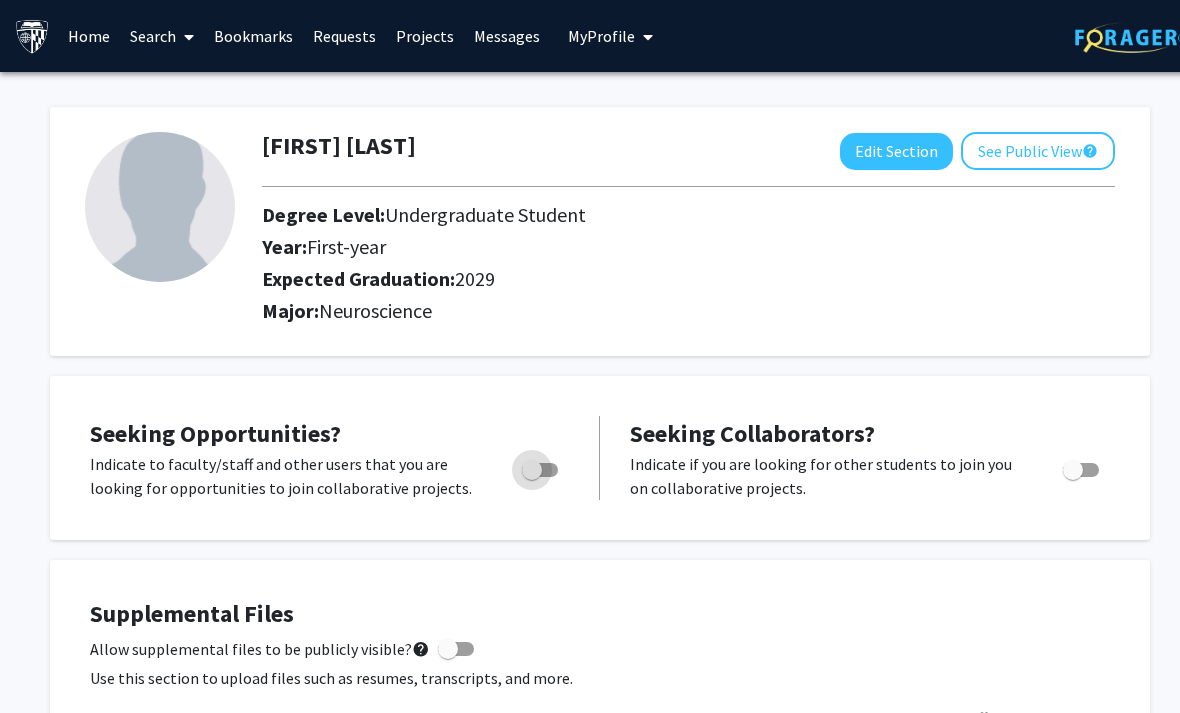 click at bounding box center (540, 470) 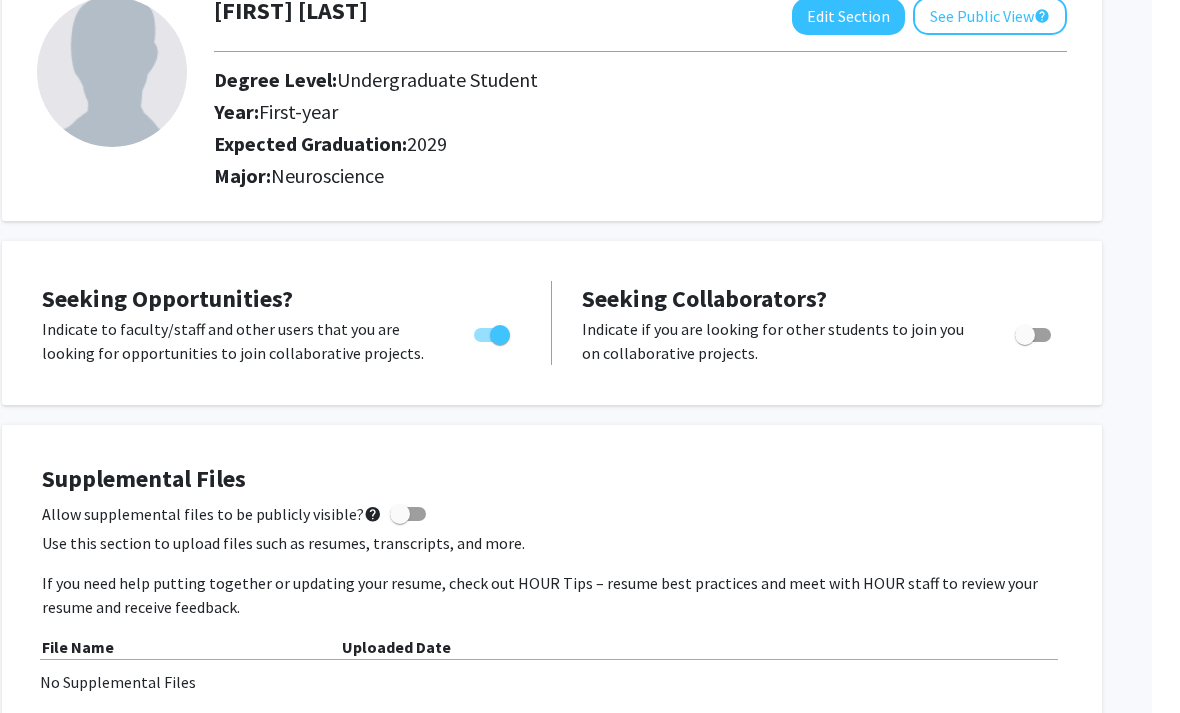 scroll, scrollTop: 0, scrollLeft: 20, axis: horizontal 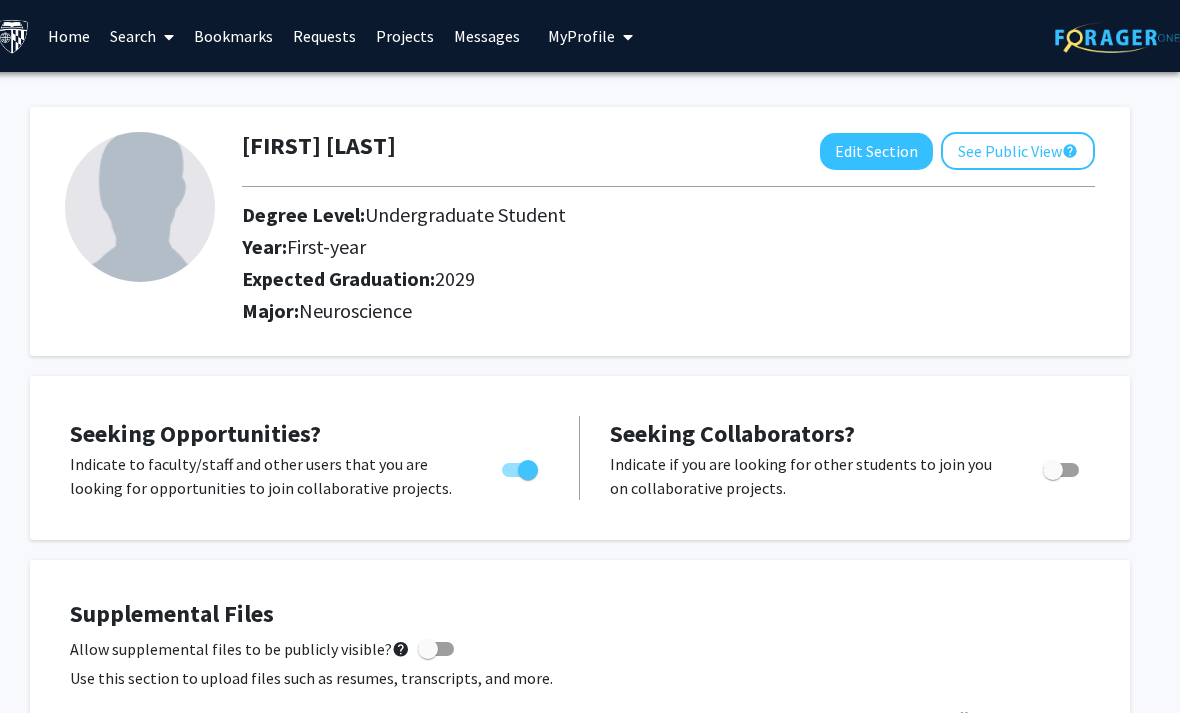 click on "See Public View  help" 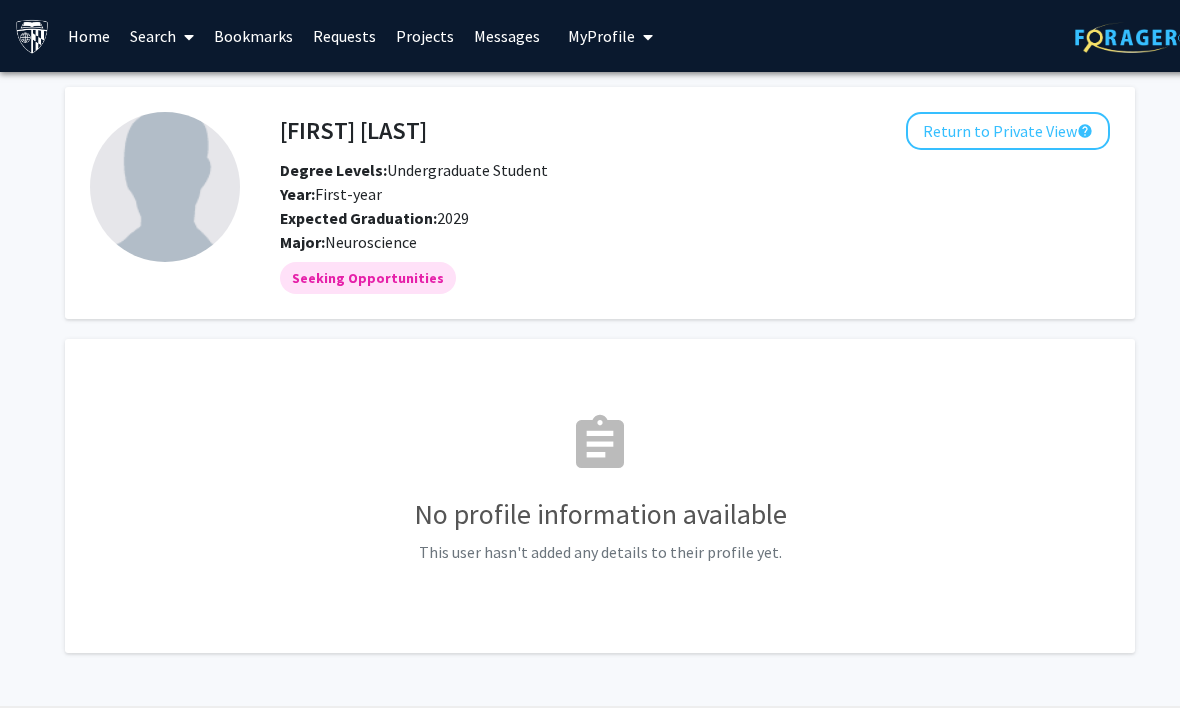 click on "Devanah Alce   Return to Private View  help" 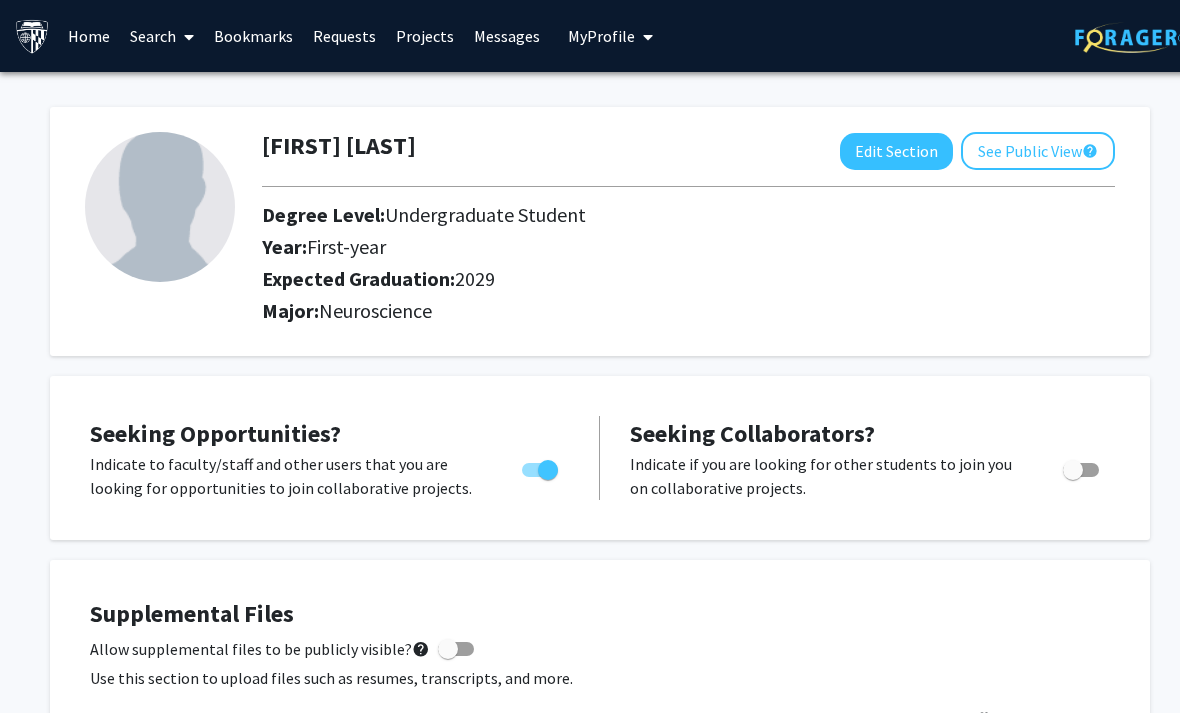 click on "Bookmarks" at bounding box center [253, 36] 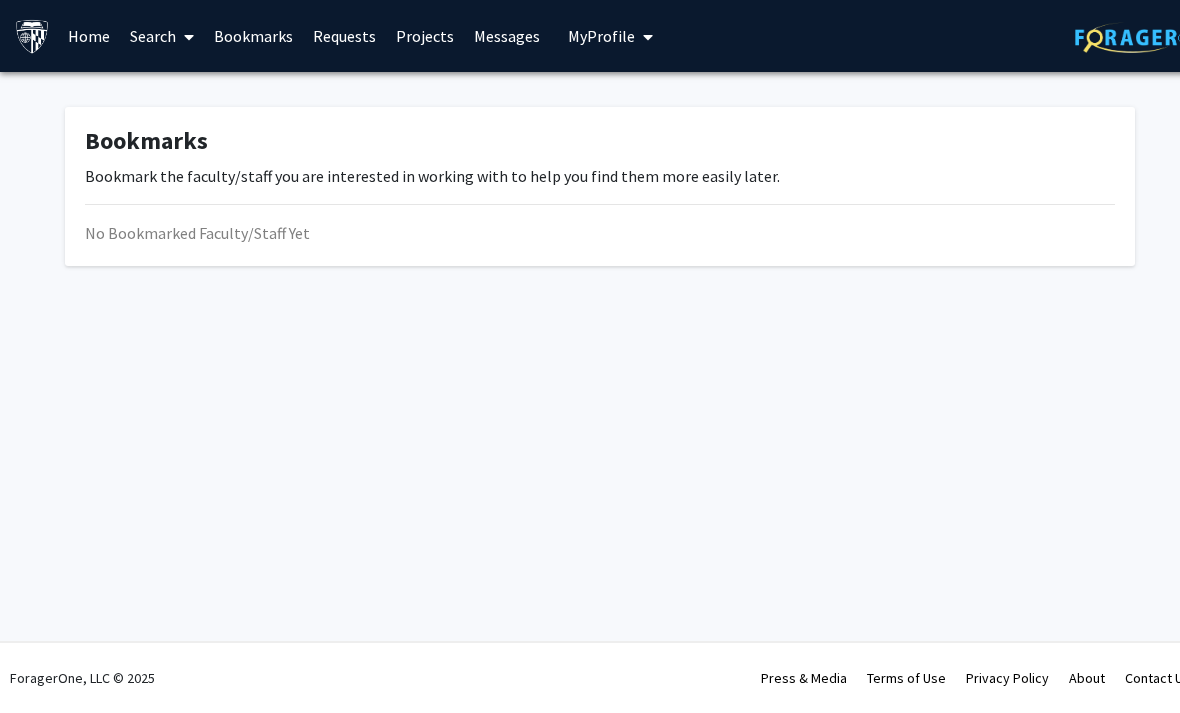 click on "My   Profile" at bounding box center [601, 36] 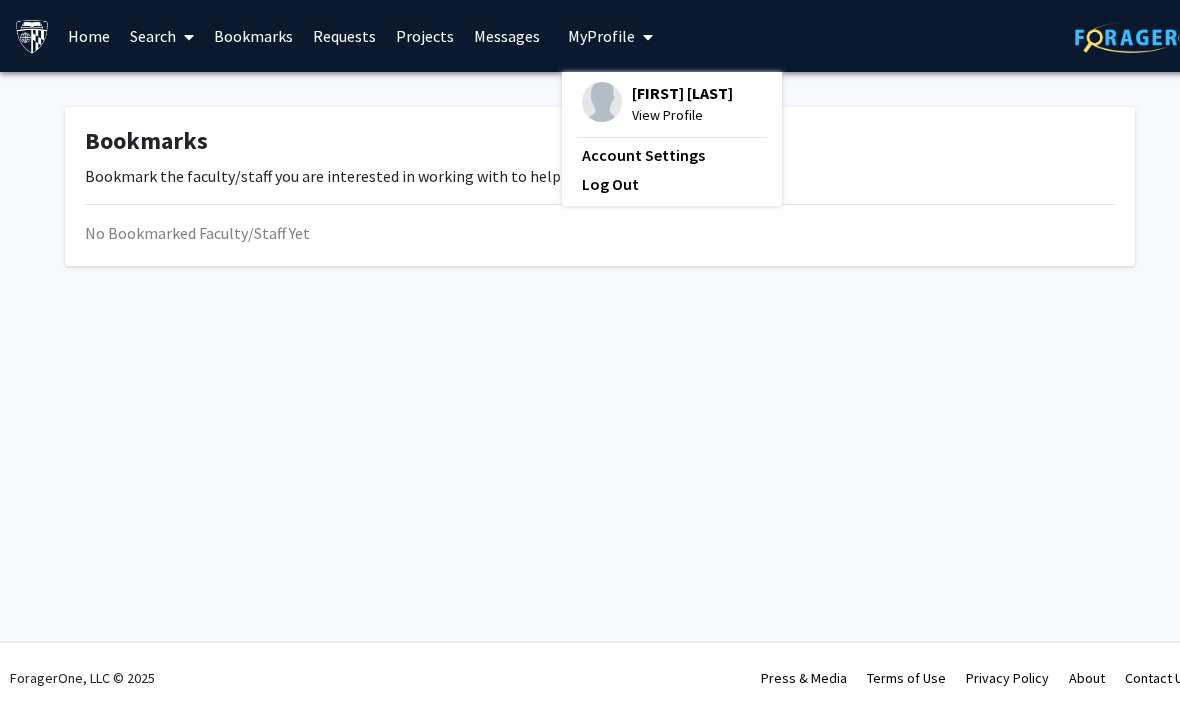 click on "Account Settings" at bounding box center (672, 155) 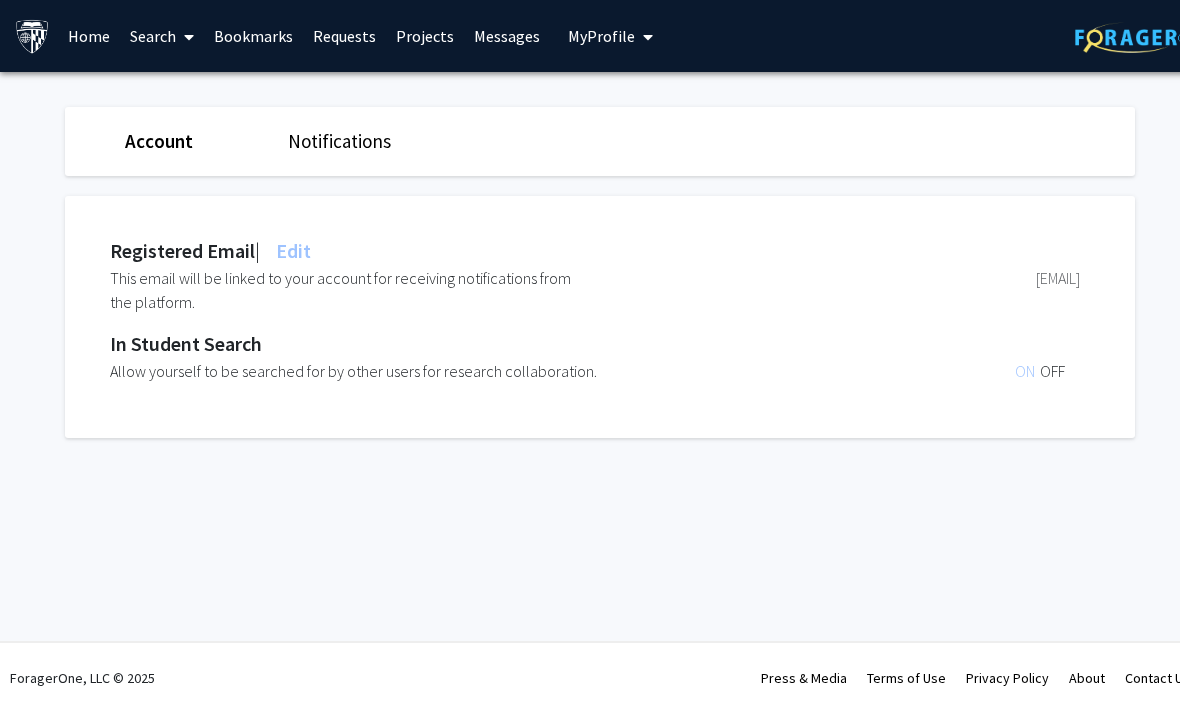 click on "Notifications" 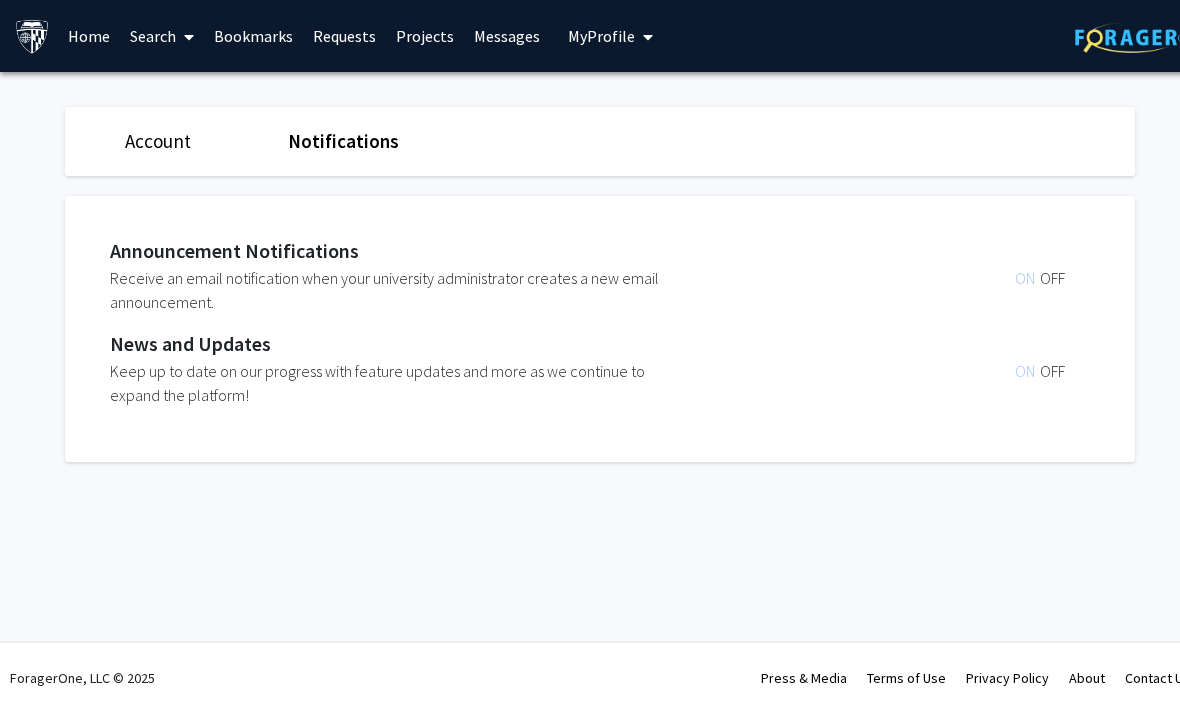 click on "Home" at bounding box center (89, 36) 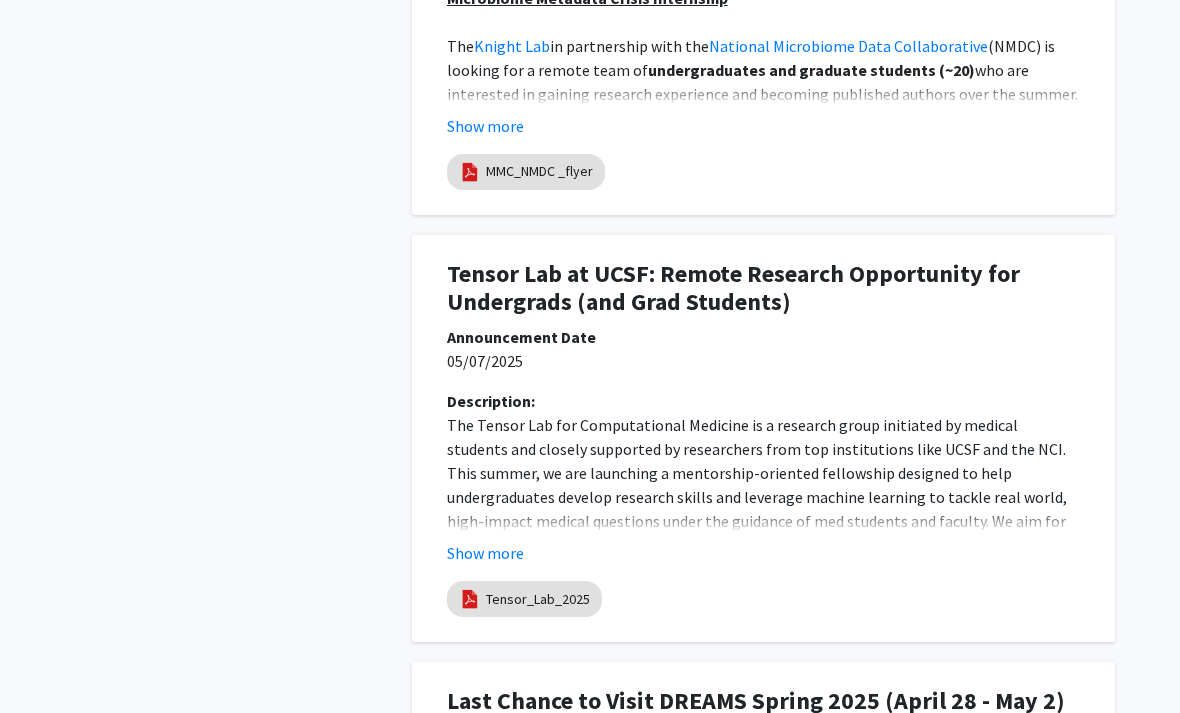 scroll, scrollTop: 1024, scrollLeft: 20, axis: both 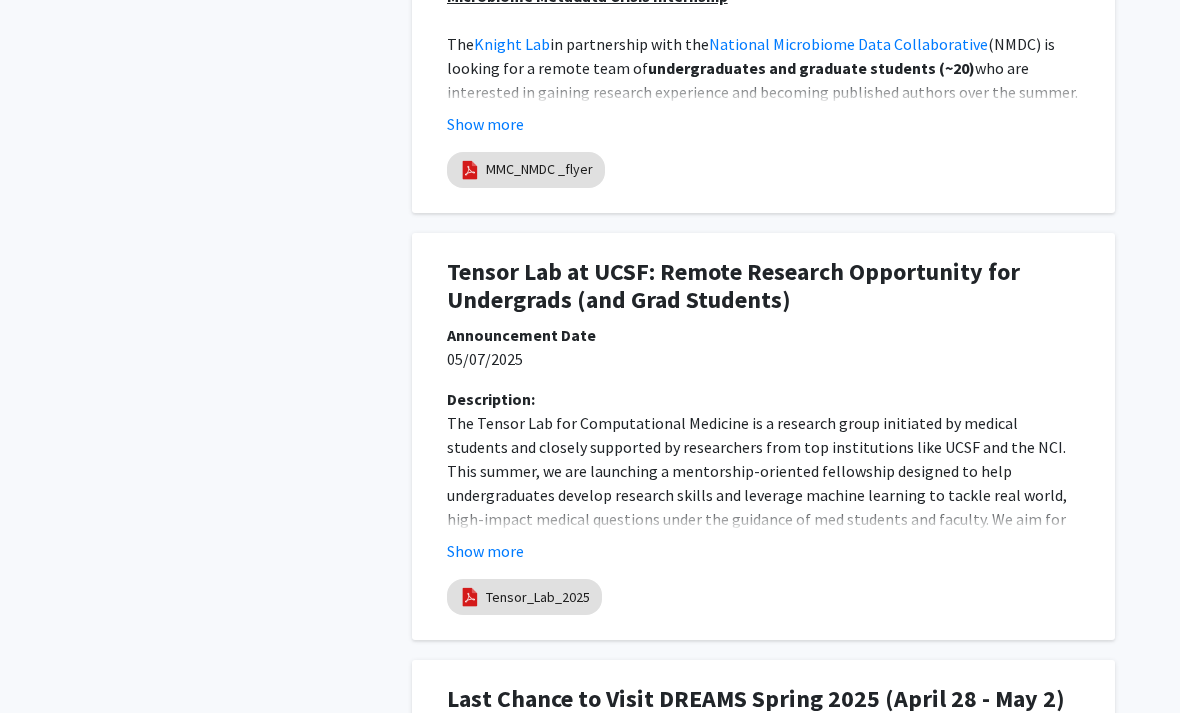 click on "Show more" 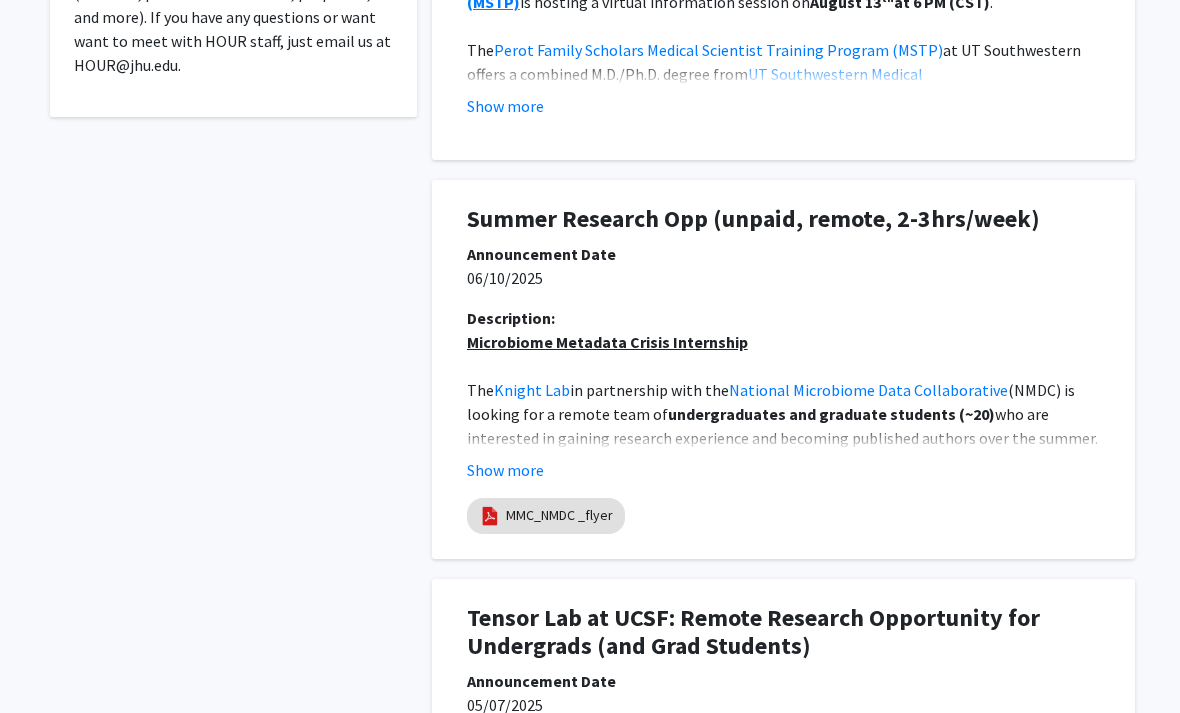 scroll, scrollTop: 0, scrollLeft: 0, axis: both 